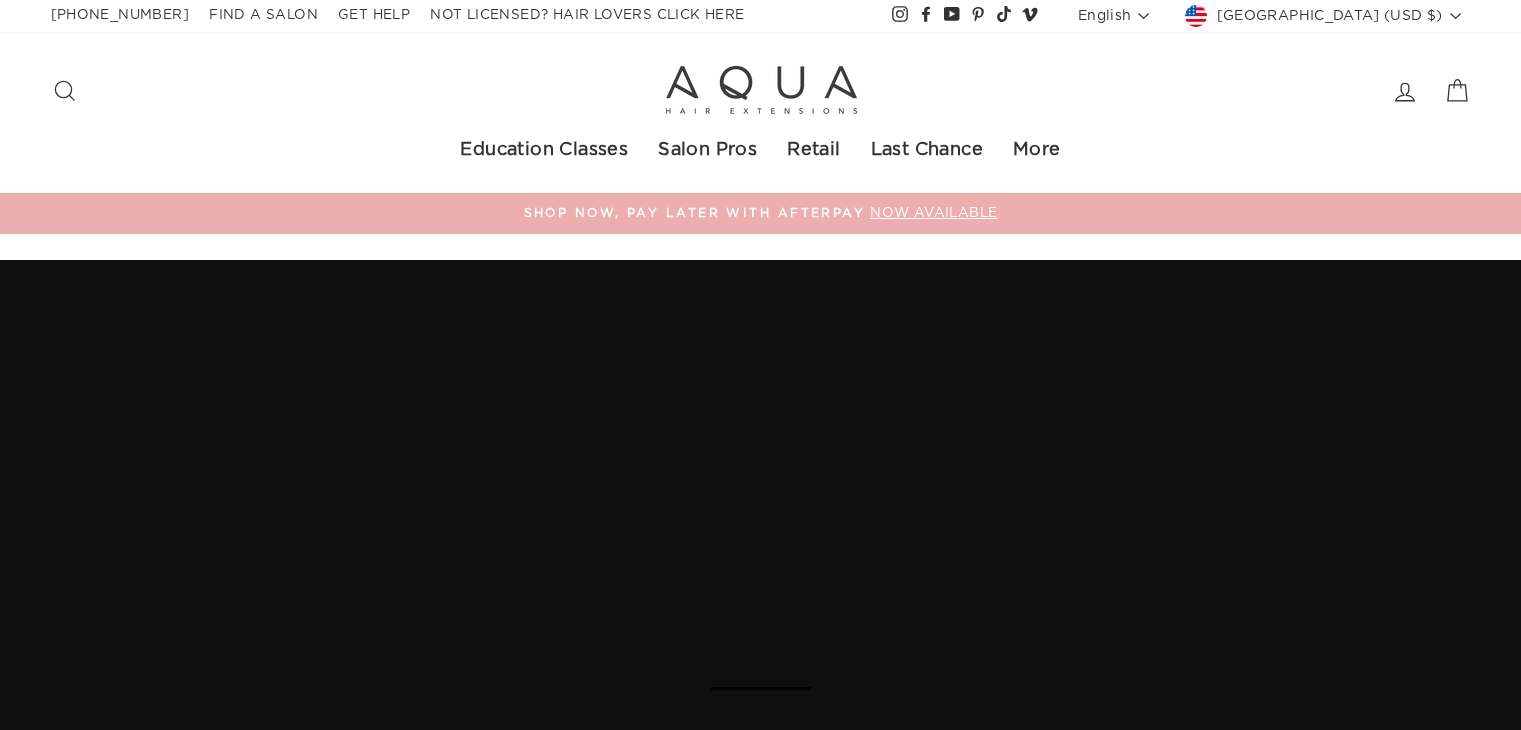 scroll, scrollTop: 0, scrollLeft: 0, axis: both 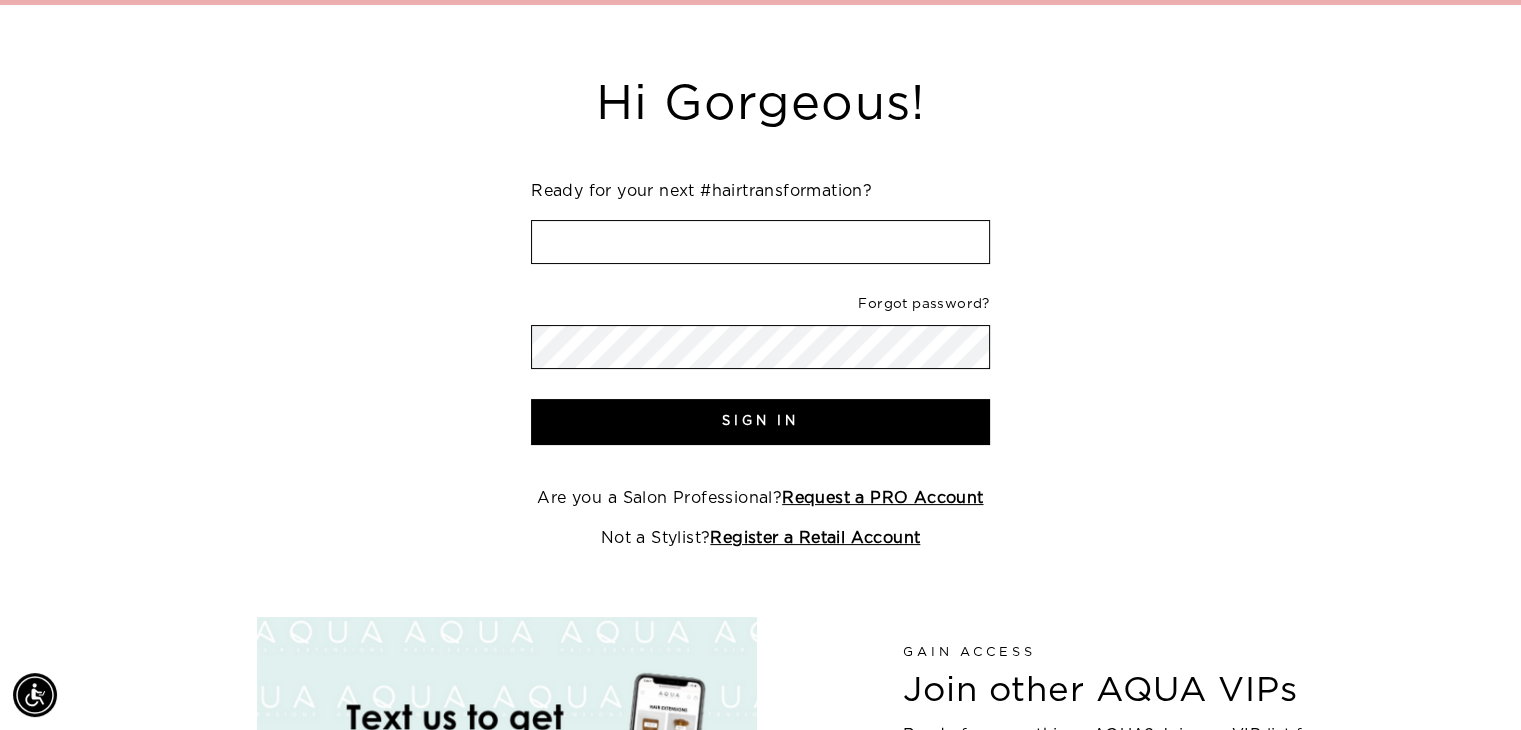 click at bounding box center [760, 242] 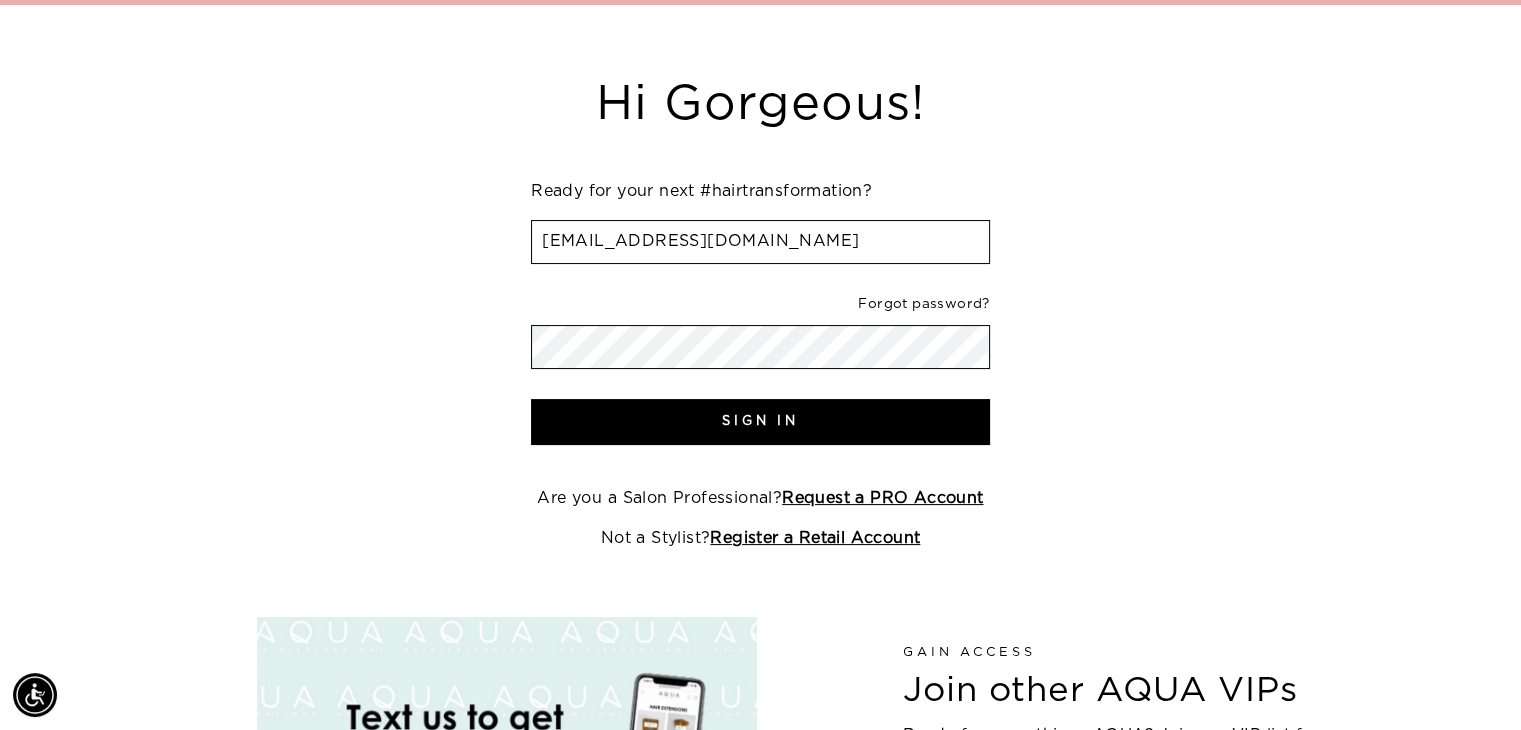 type on "[EMAIL_ADDRESS][DOMAIN_NAME]" 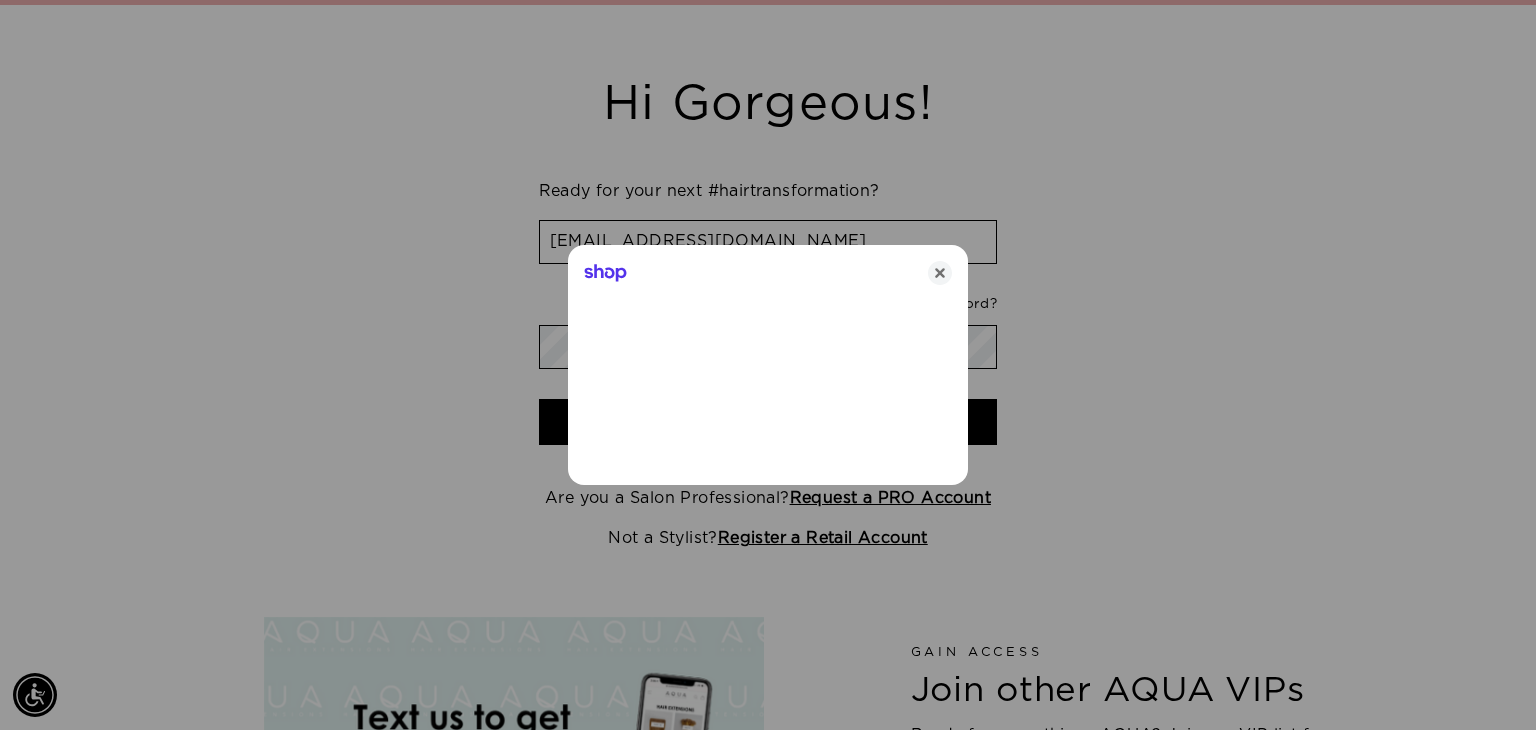 type 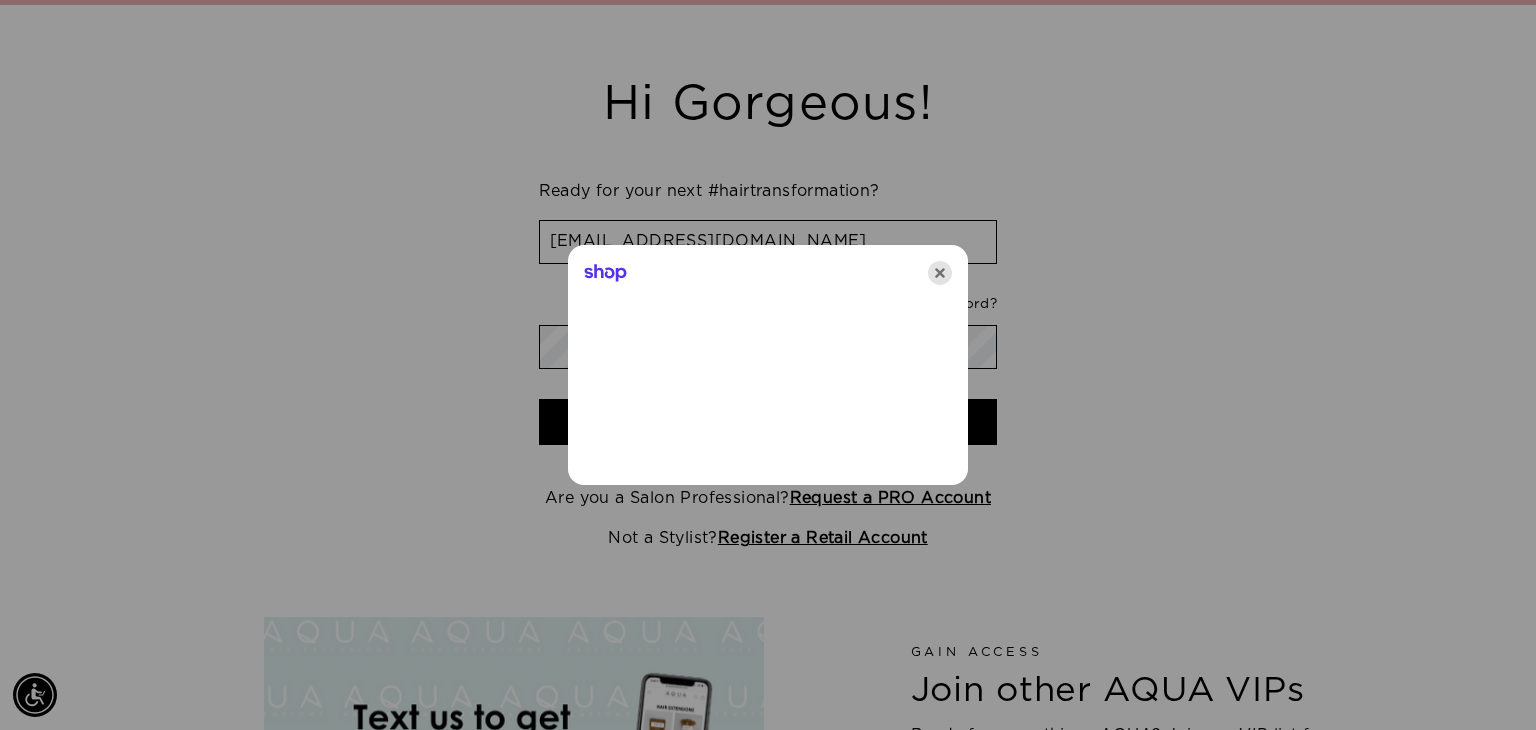 click 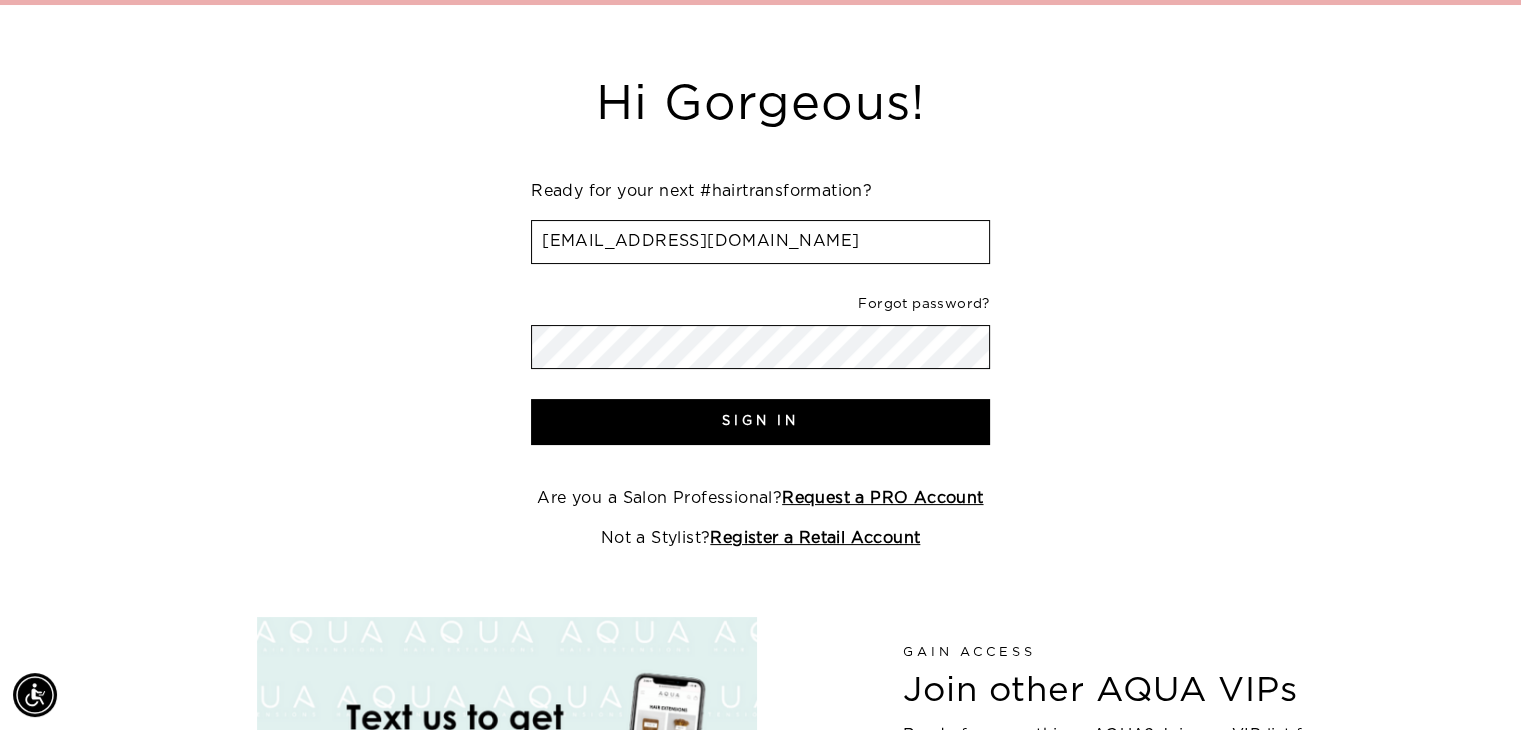 click on "Sign In" at bounding box center [760, 422] 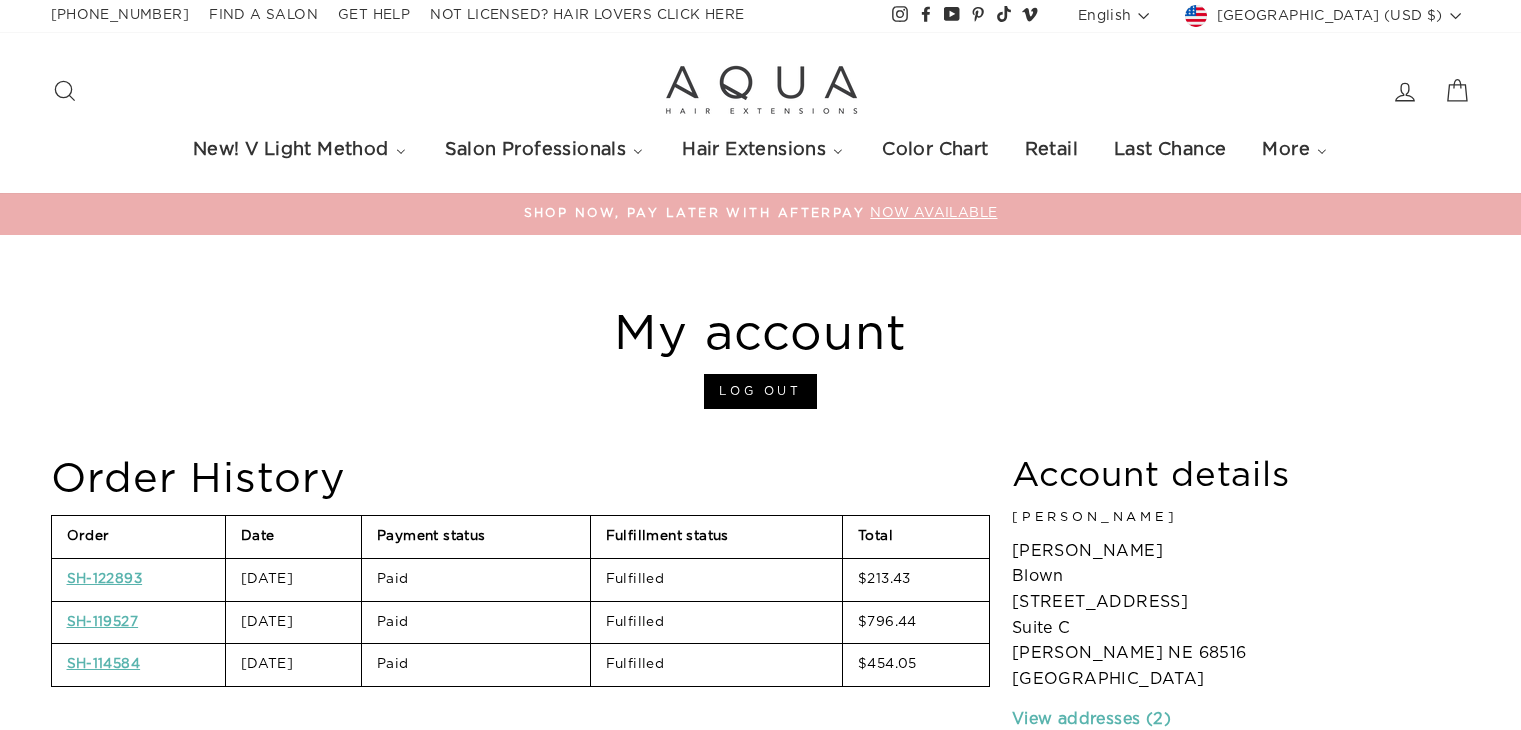 scroll, scrollTop: 0, scrollLeft: 0, axis: both 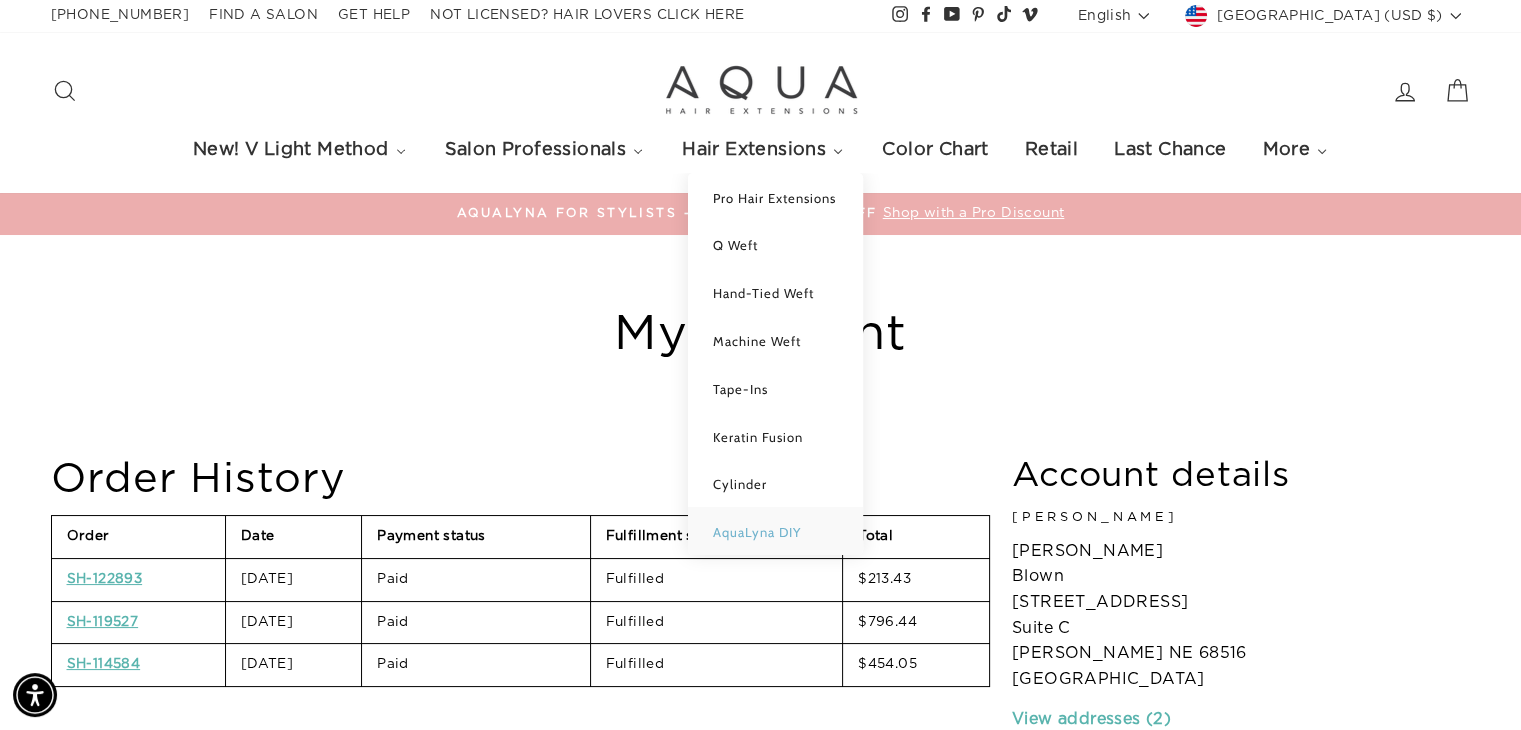 click on "AquaLyna DIY" at bounding box center [757, 532] 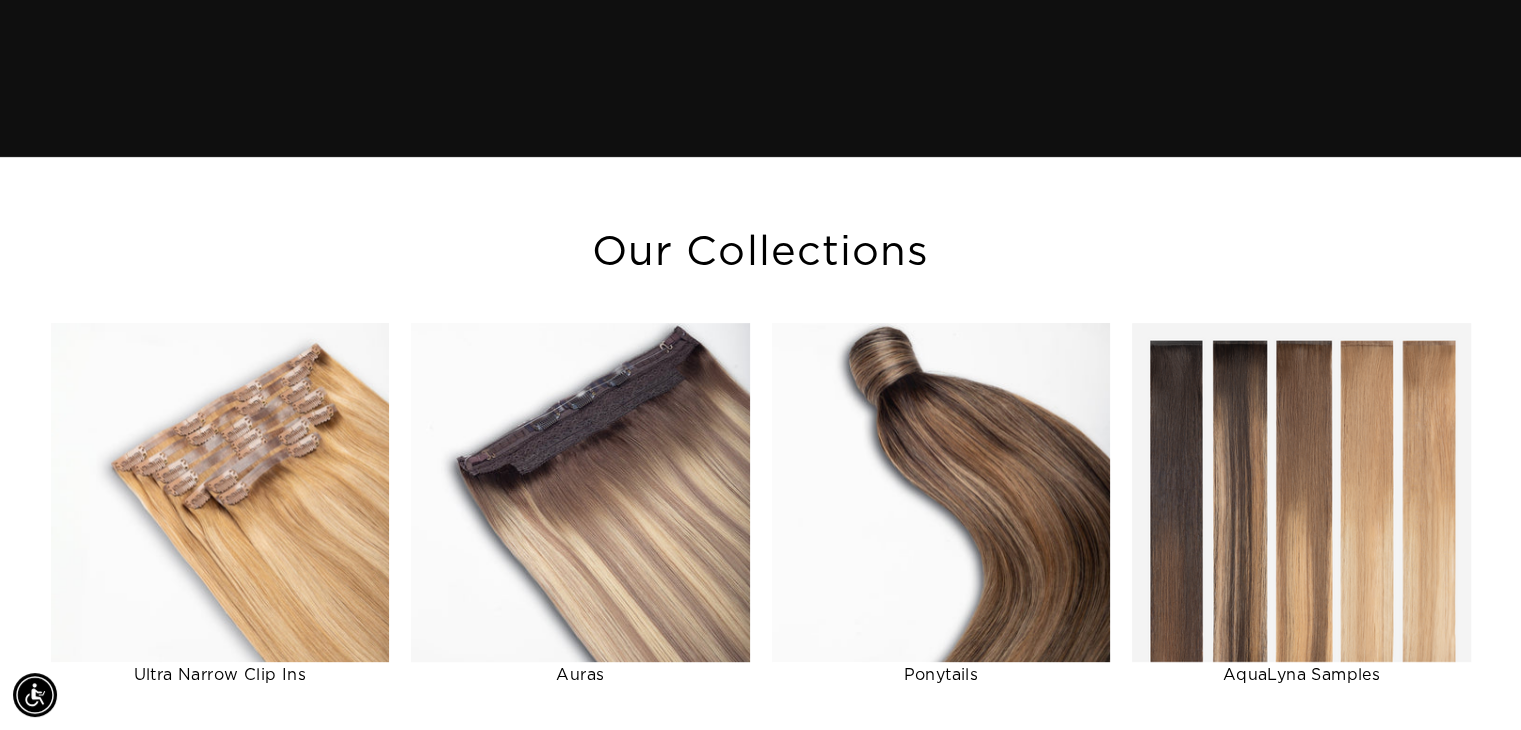 scroll, scrollTop: 1172, scrollLeft: 0, axis: vertical 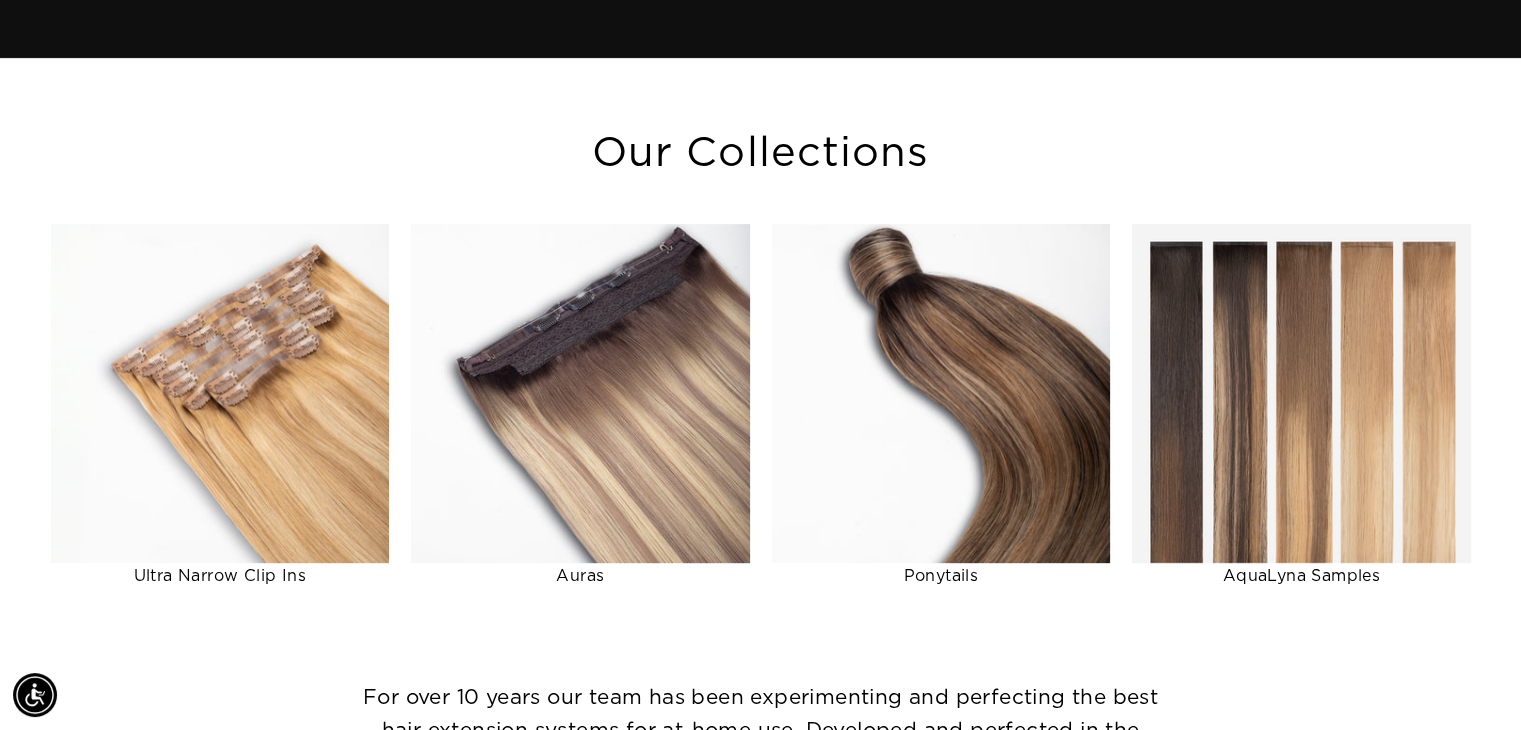 drag, startPoint x: 1532, startPoint y: 35, endPoint x: 1535, endPoint y: 81, distance: 46.09772 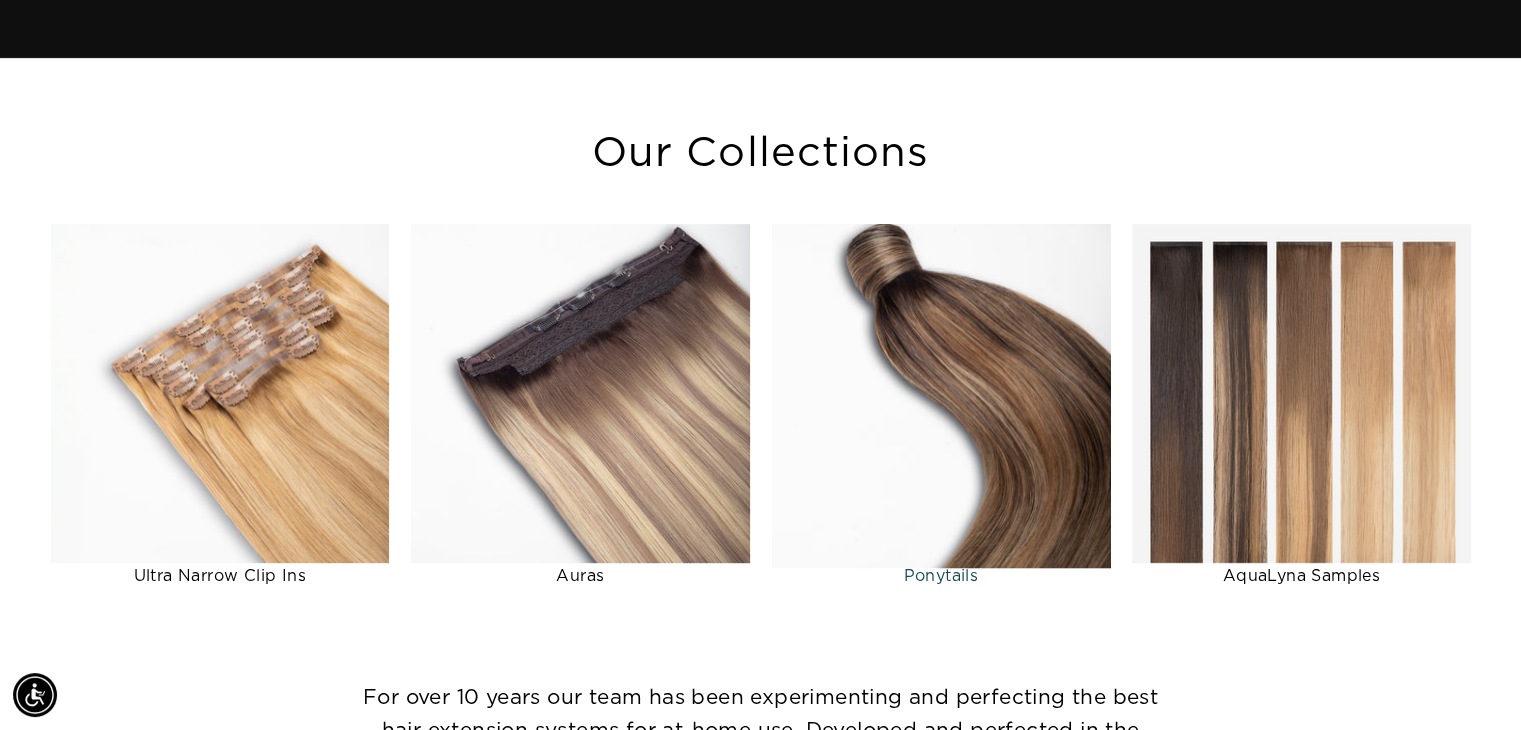 click at bounding box center [940, 393] 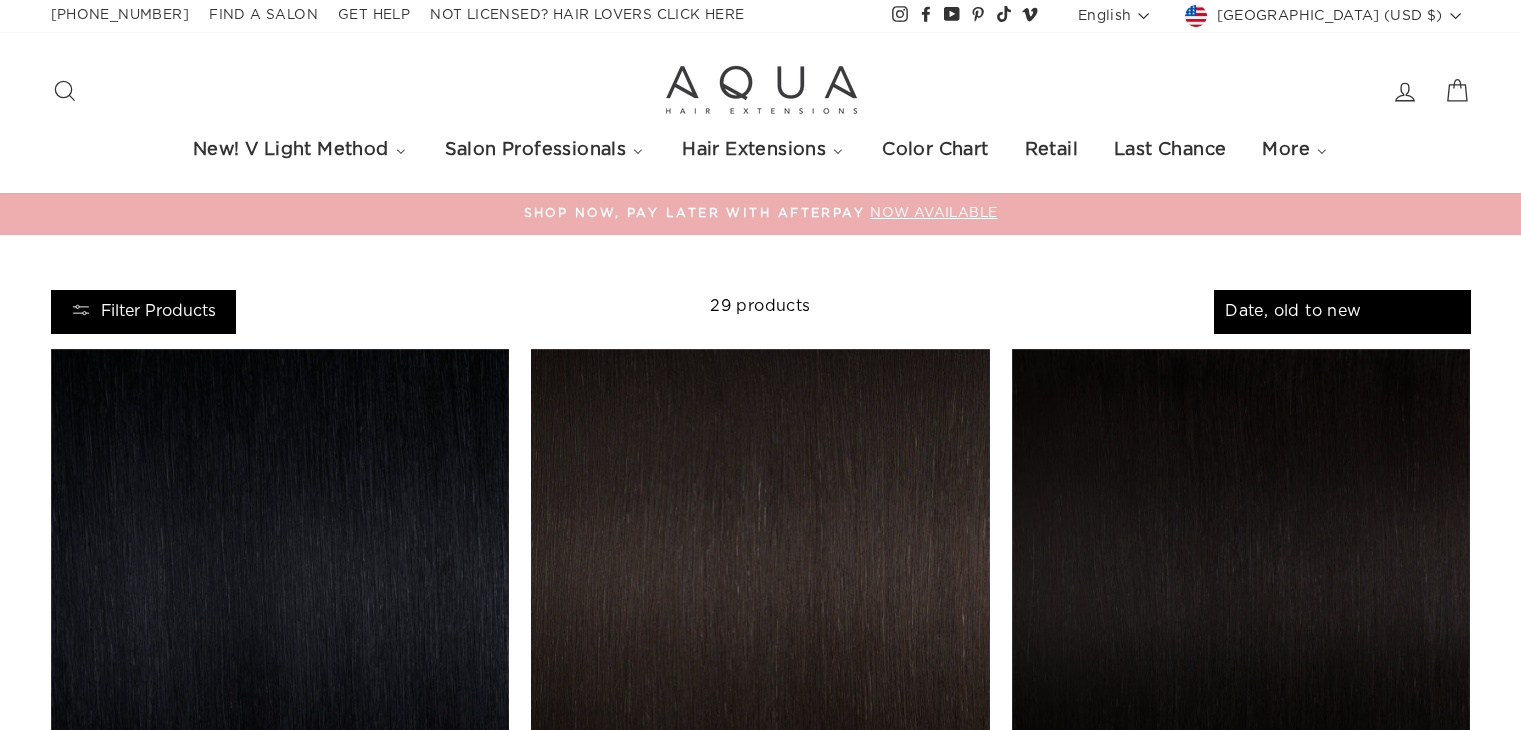 select on "created-ascending" 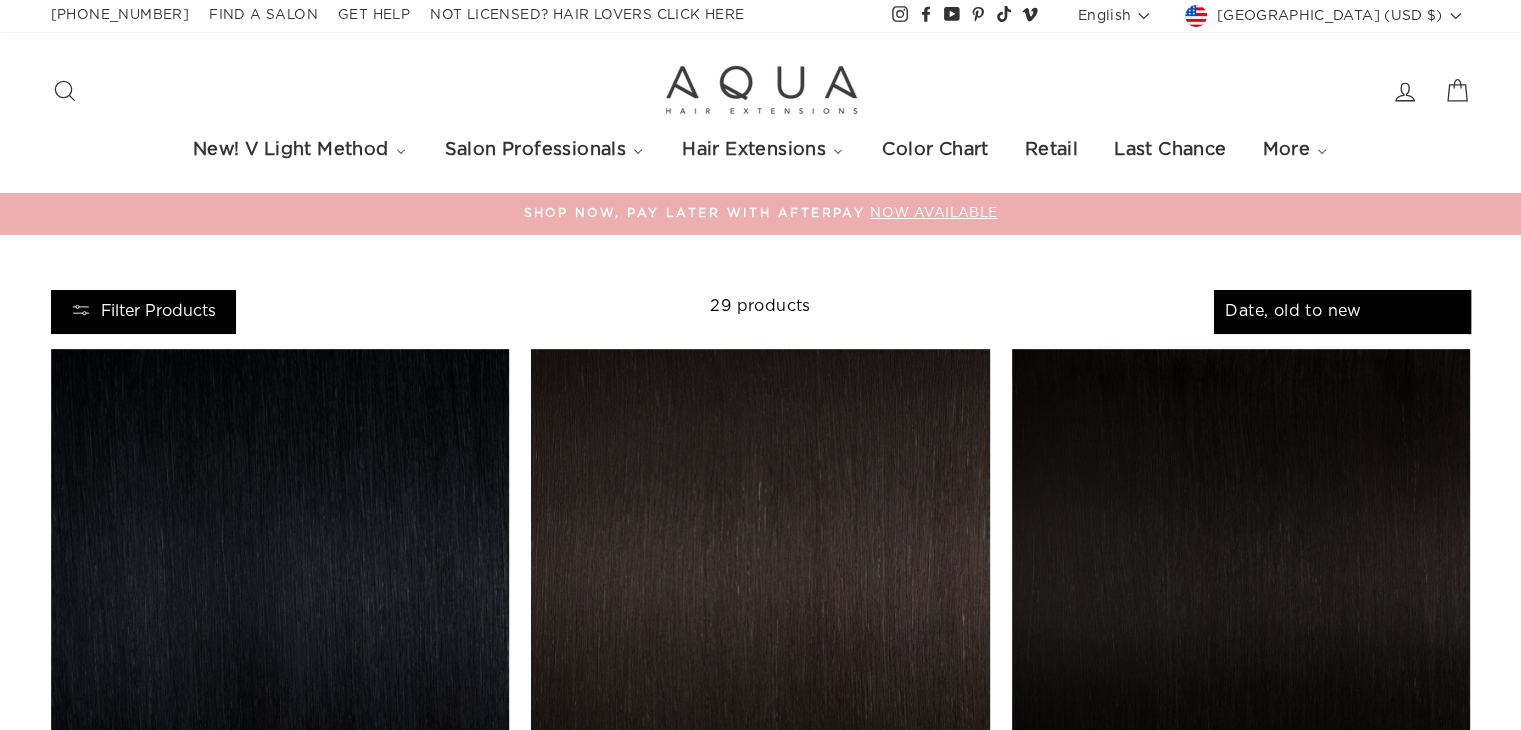 scroll, scrollTop: 0, scrollLeft: 0, axis: both 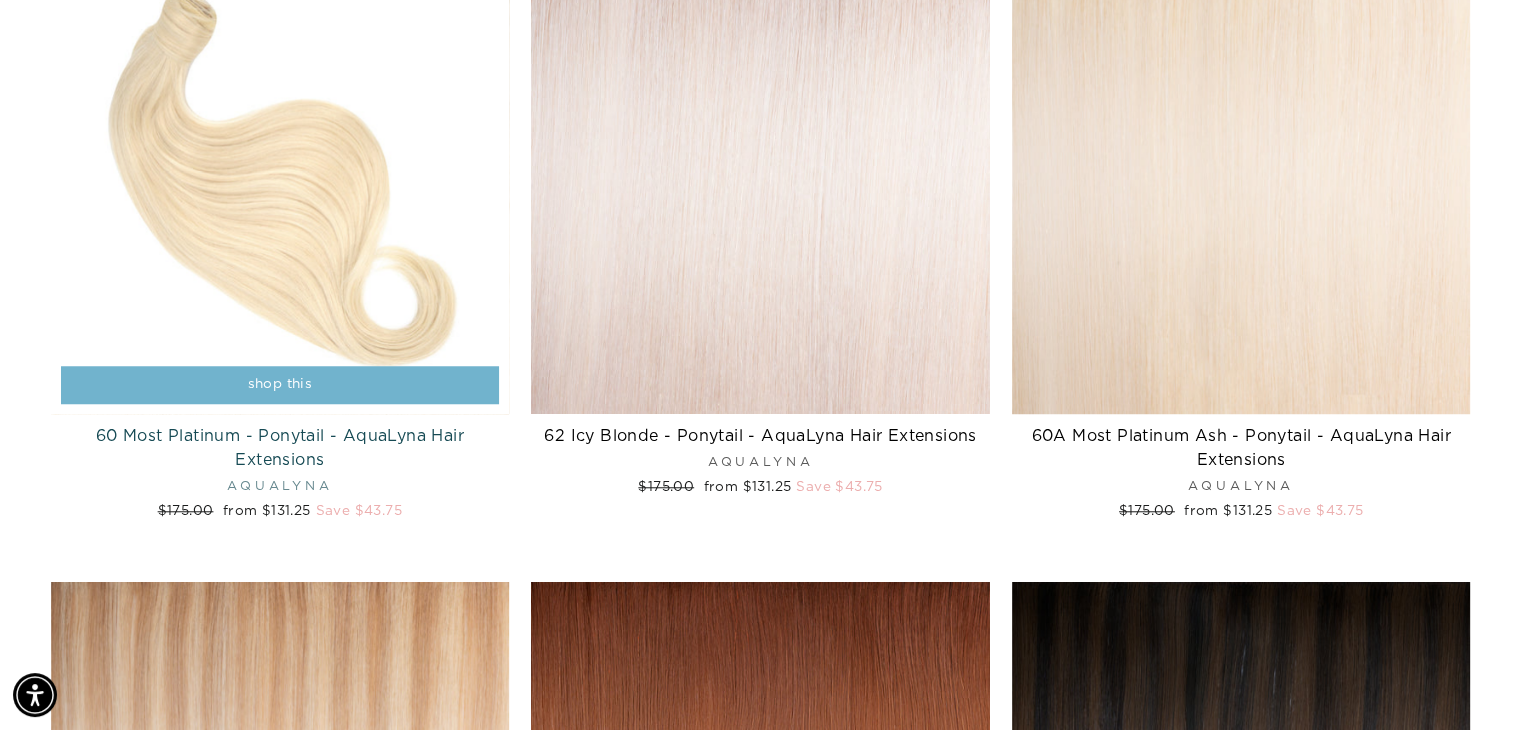 click on "shop this" at bounding box center [280, 385] 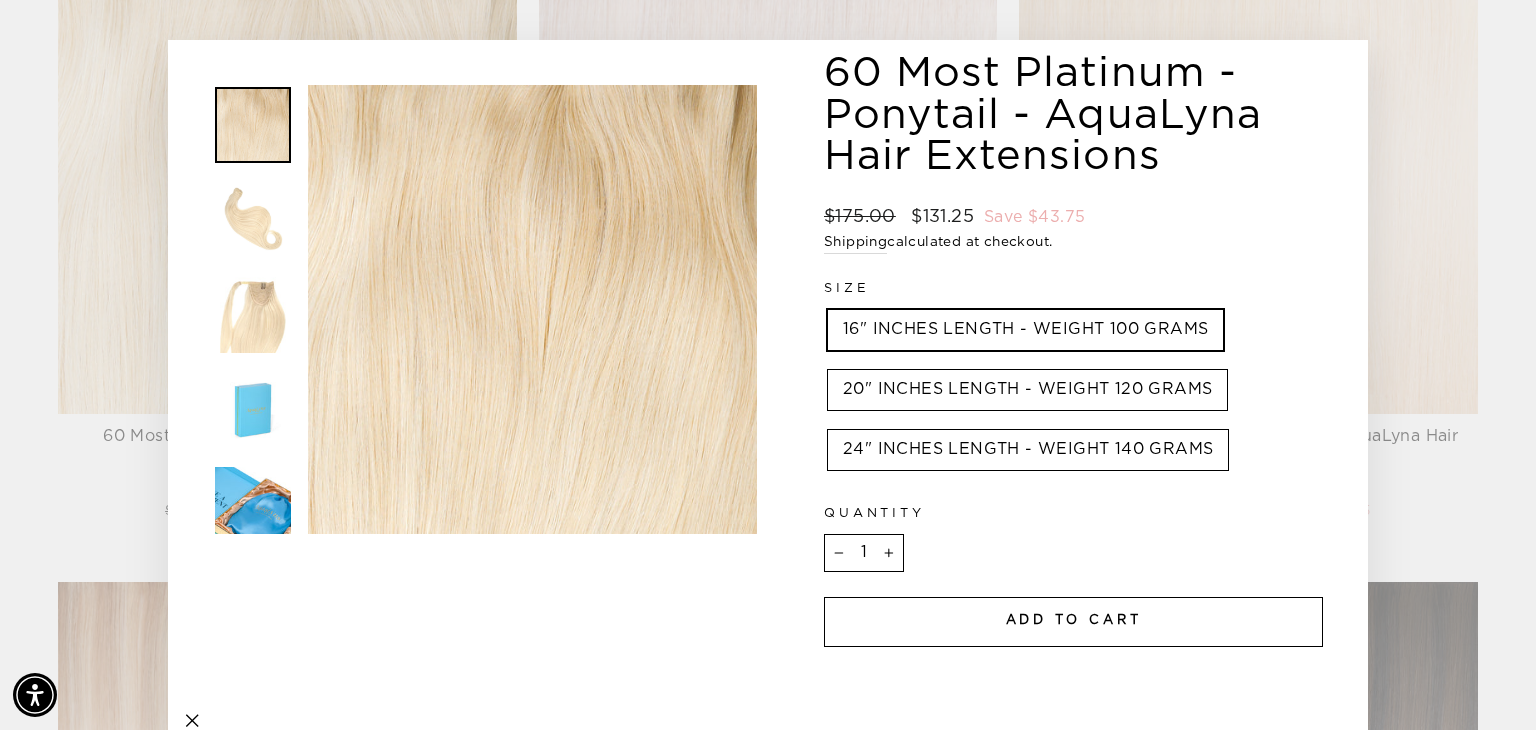 scroll, scrollTop: 62, scrollLeft: 0, axis: vertical 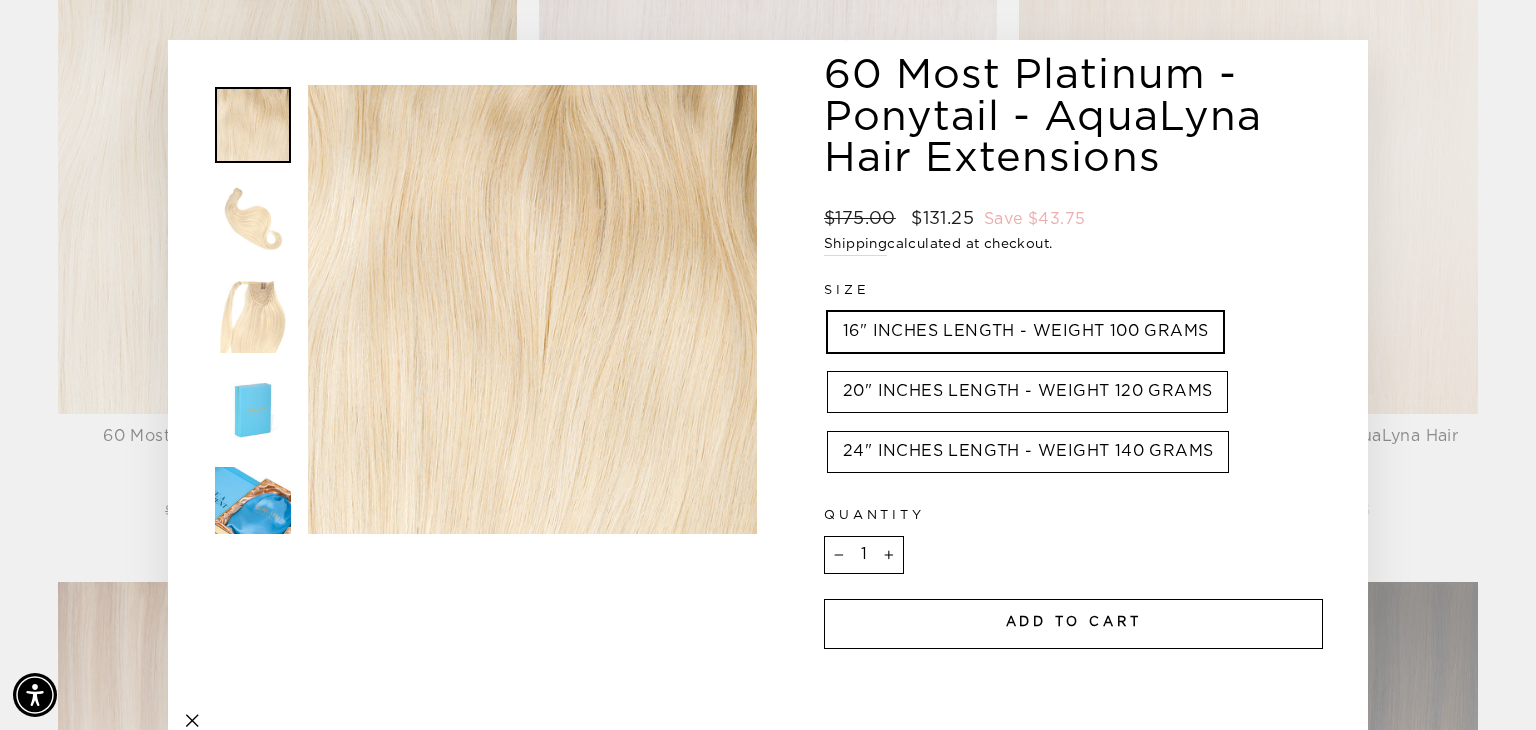 click on "20" INCHES LENGTH - WEIGHT 120 GRAMS" at bounding box center (1027, 392) 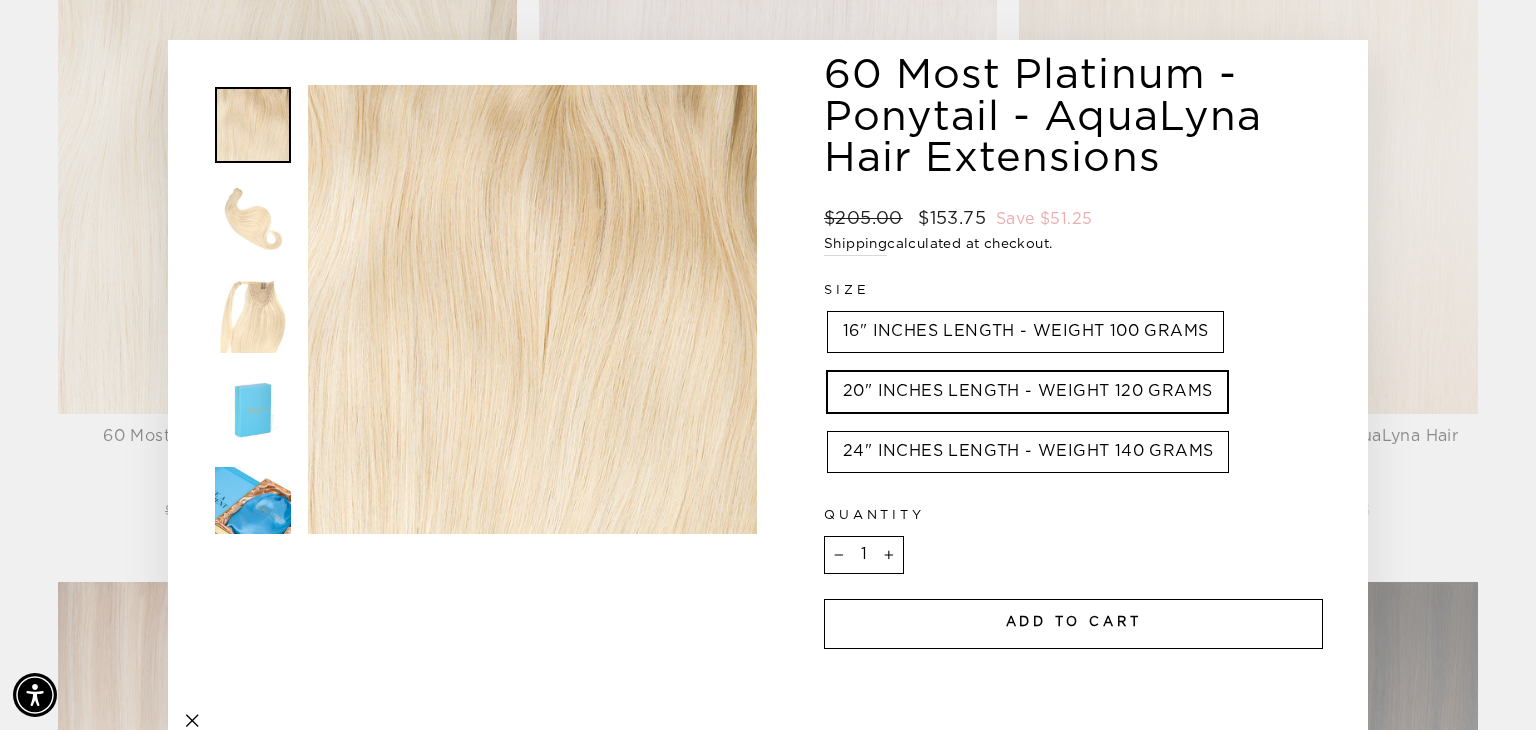 click on "24" INCHES LENGTH - WEIGHT 140 GRAMS" at bounding box center [1028, 452] 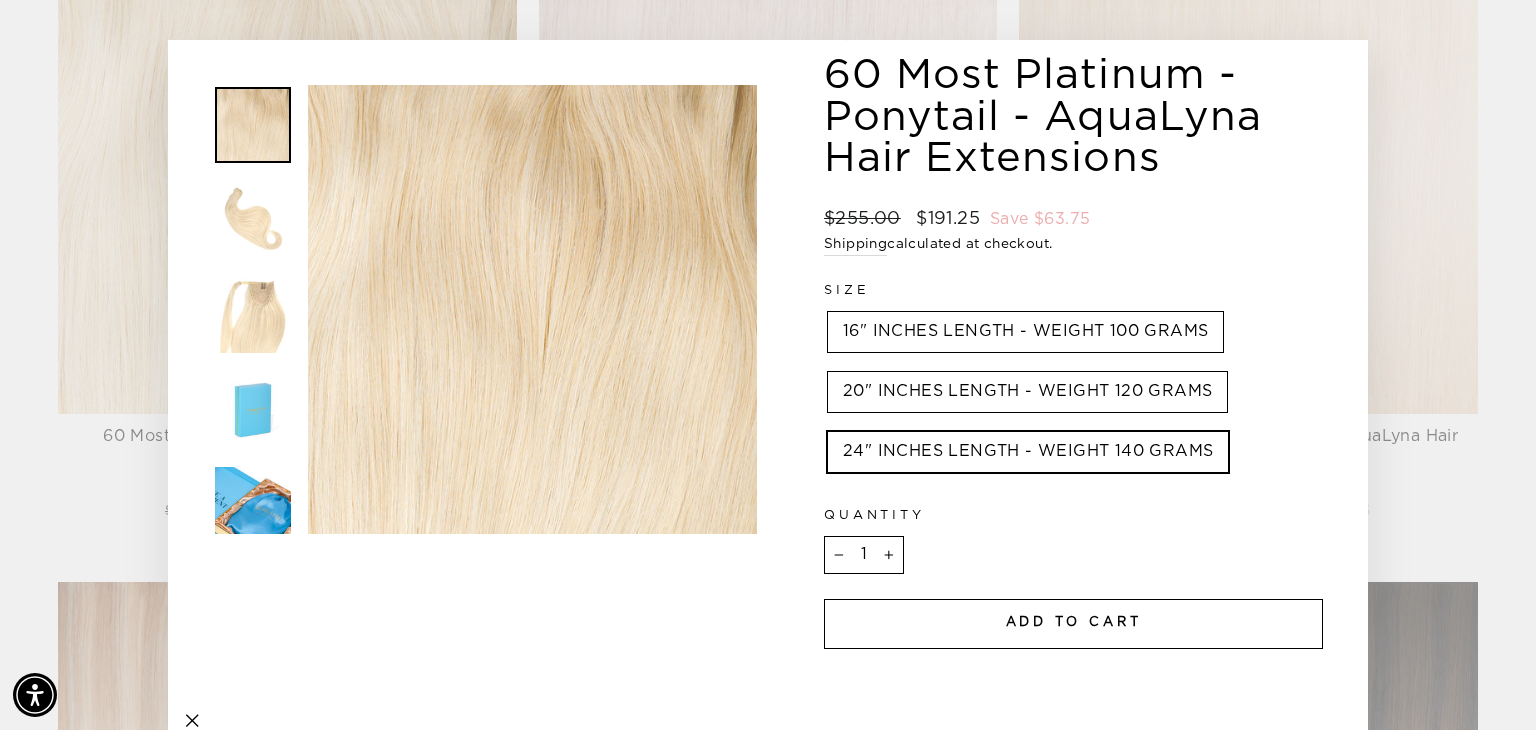 click on "20" INCHES LENGTH - WEIGHT 120 GRAMS" at bounding box center (1027, 392) 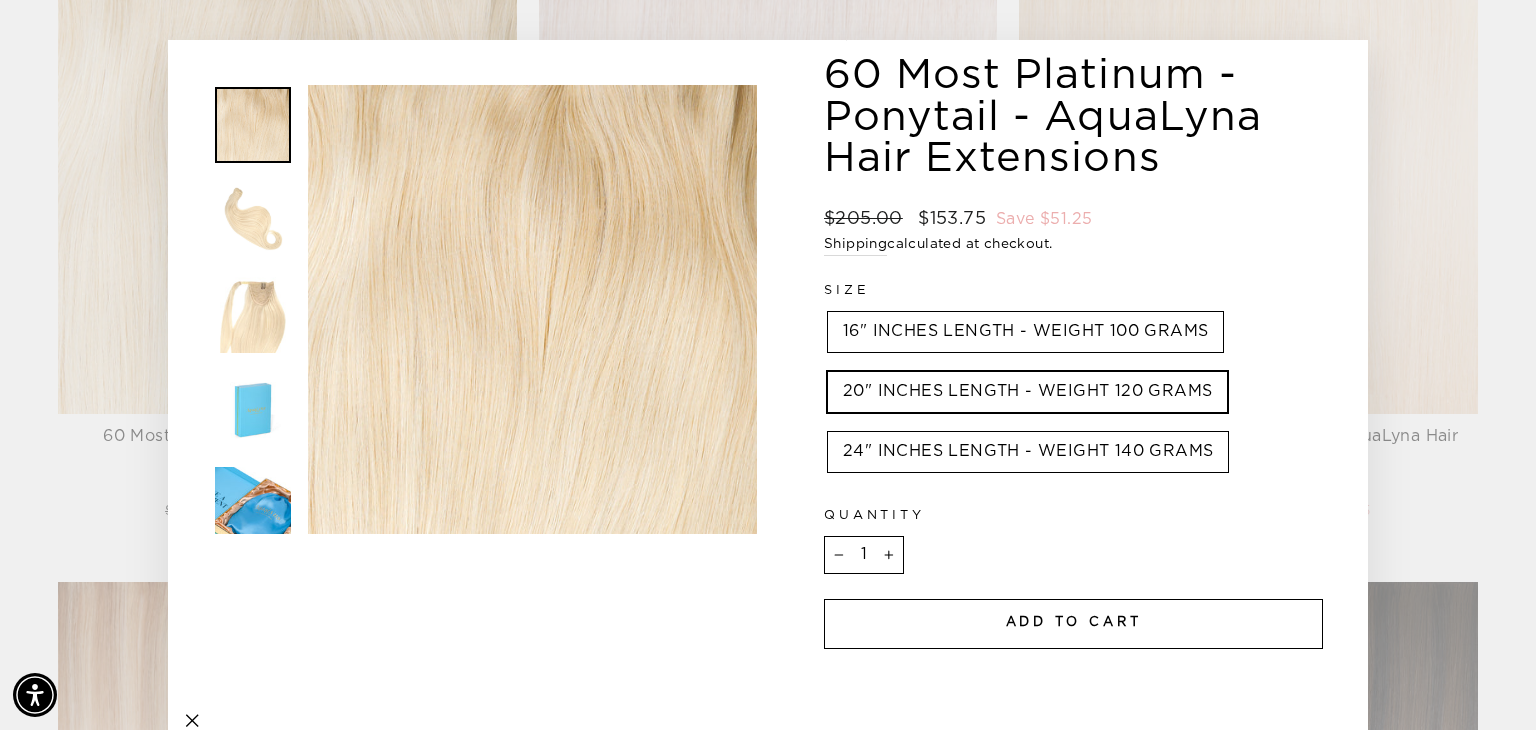 click on "24" INCHES LENGTH - WEIGHT 140 GRAMS" at bounding box center (1028, 452) 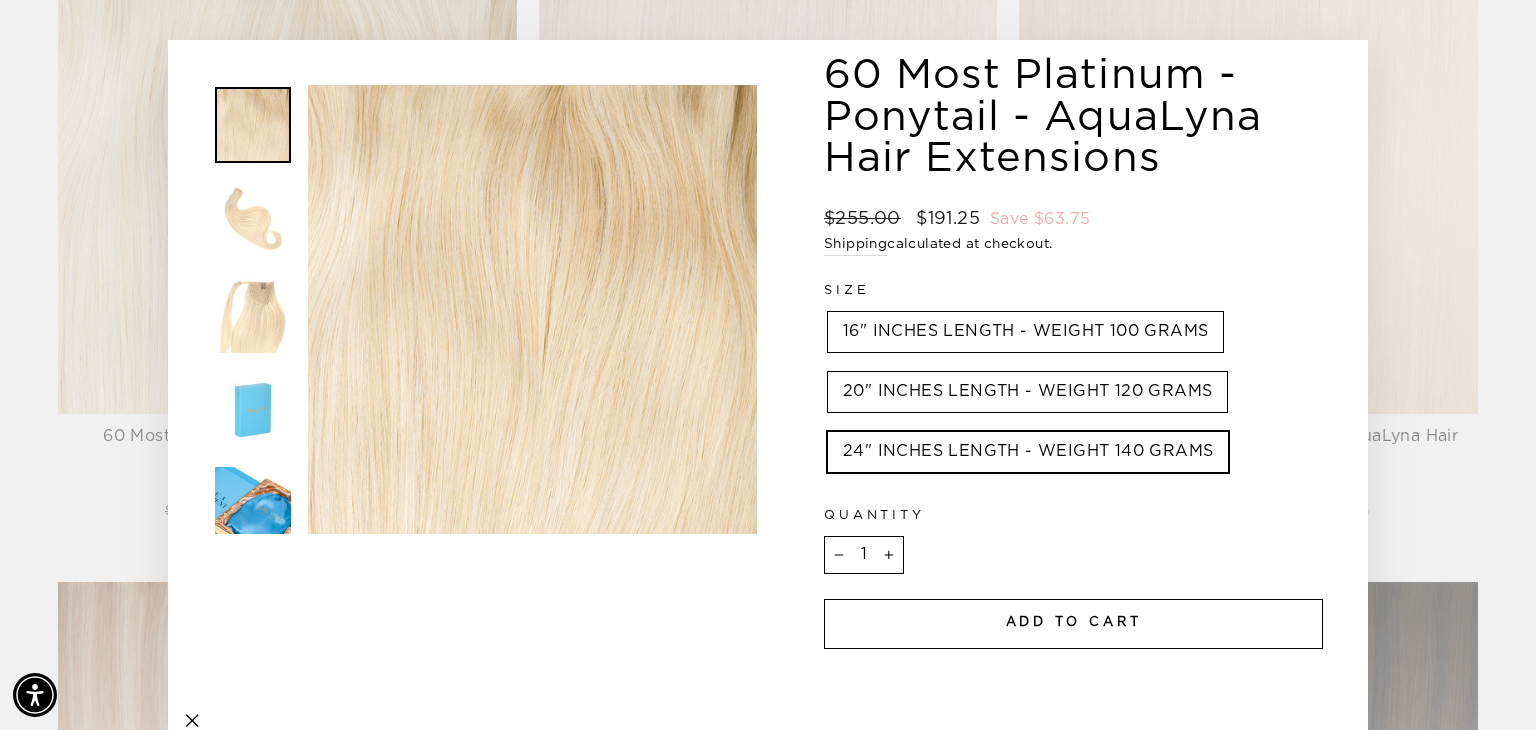 click on "20" INCHES LENGTH - WEIGHT 120 GRAMS" at bounding box center (1027, 392) 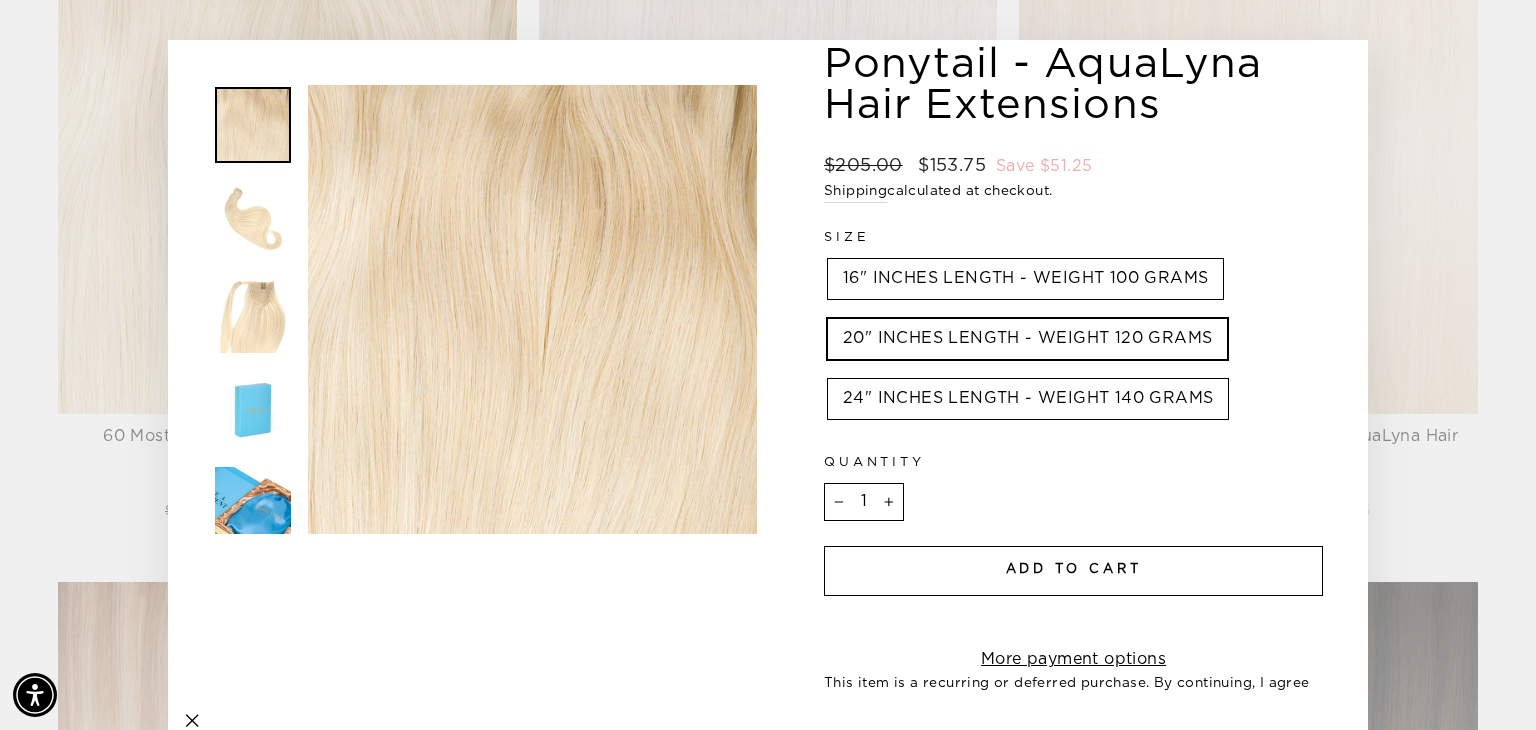 scroll, scrollTop: 128, scrollLeft: 0, axis: vertical 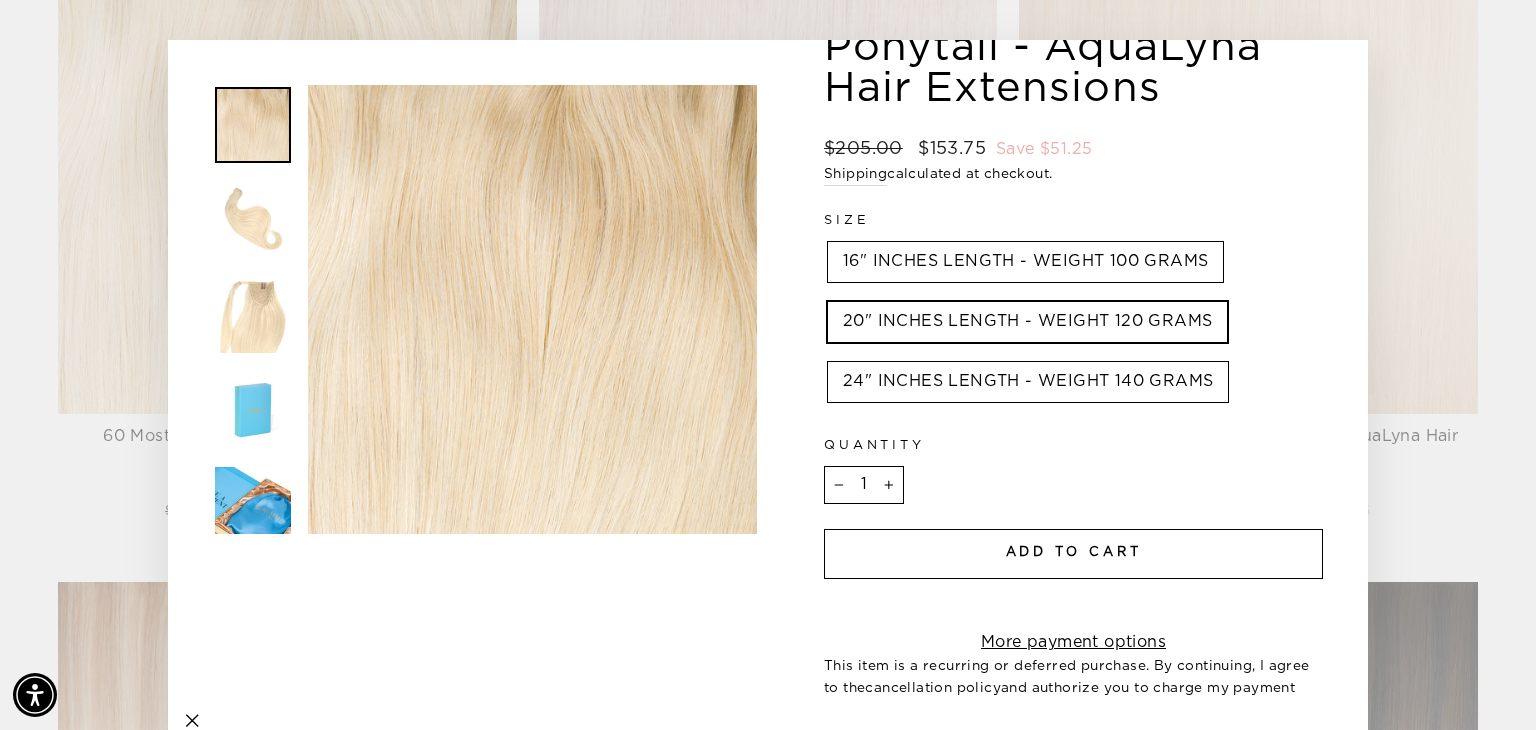click on "Add to cart" at bounding box center (1073, 554) 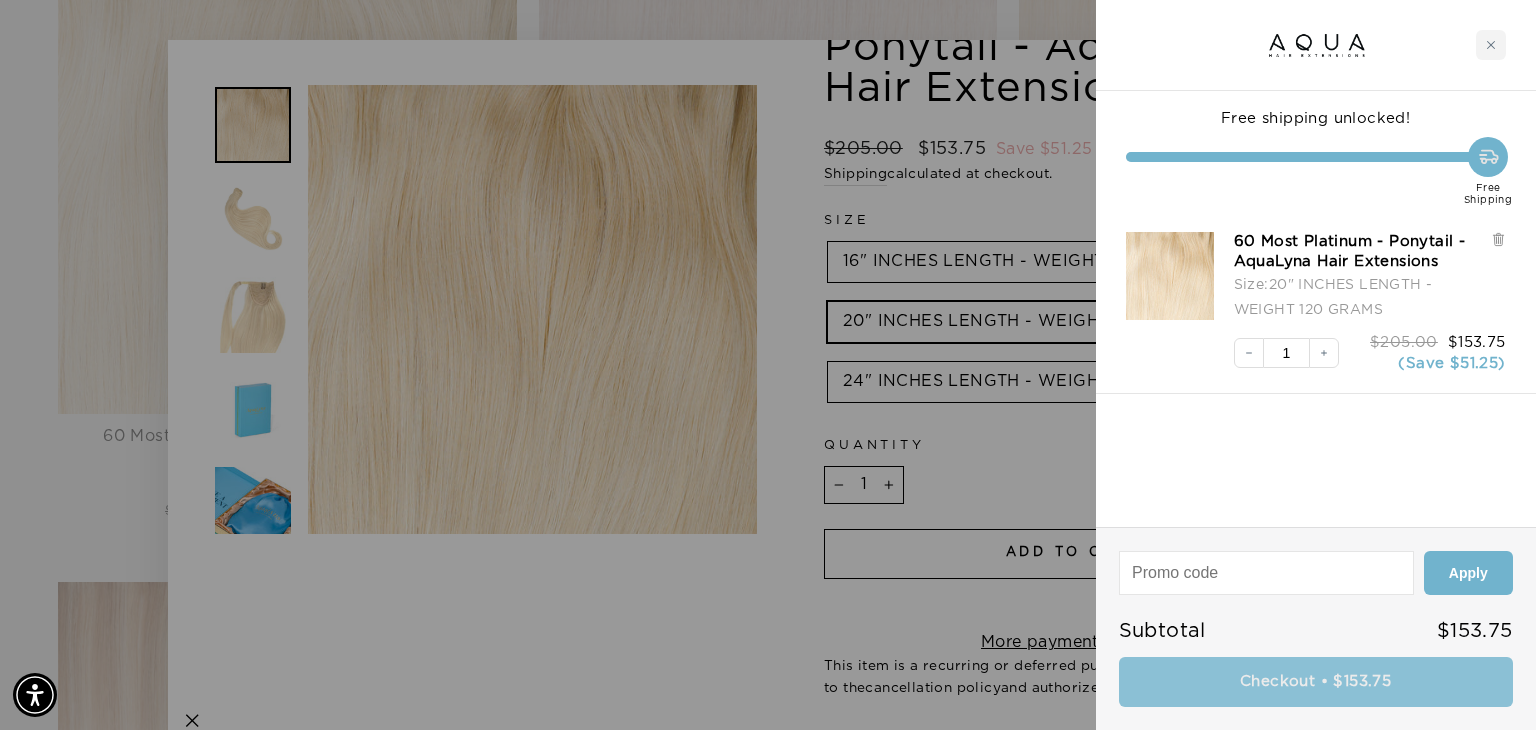 click on "Checkout • $153.75" at bounding box center (1316, 682) 